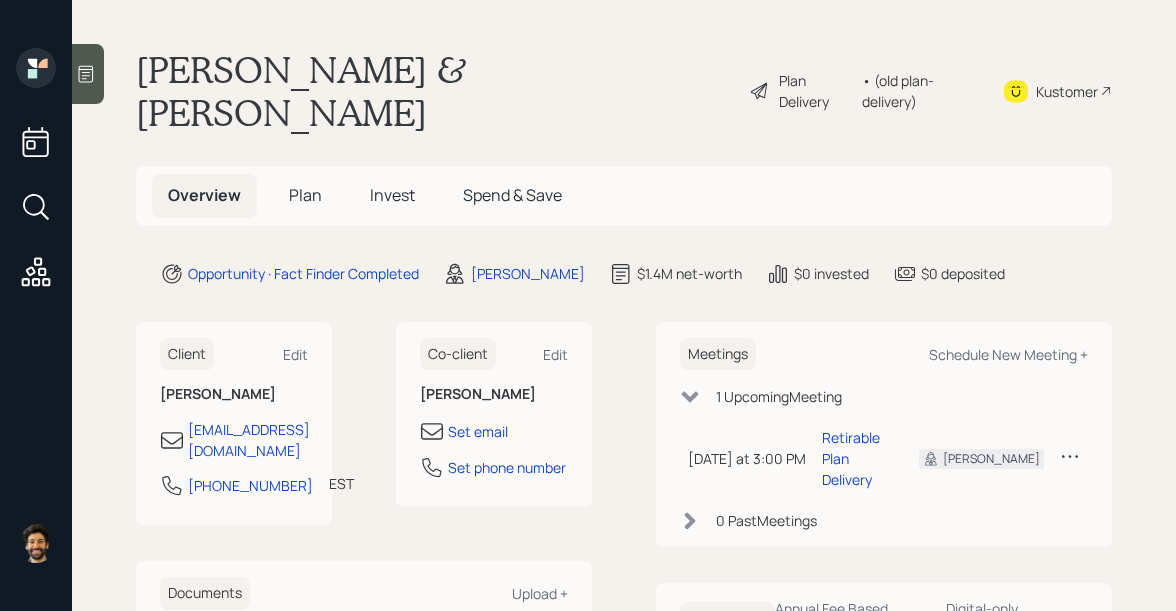 scroll, scrollTop: 0, scrollLeft: 0, axis: both 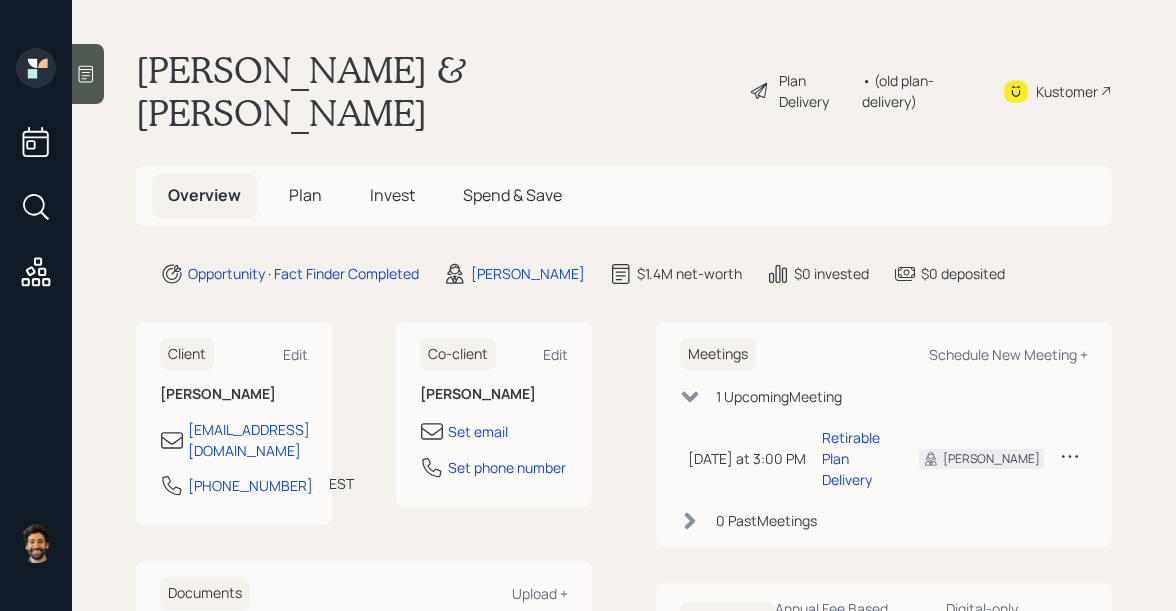 click at bounding box center [88, 74] 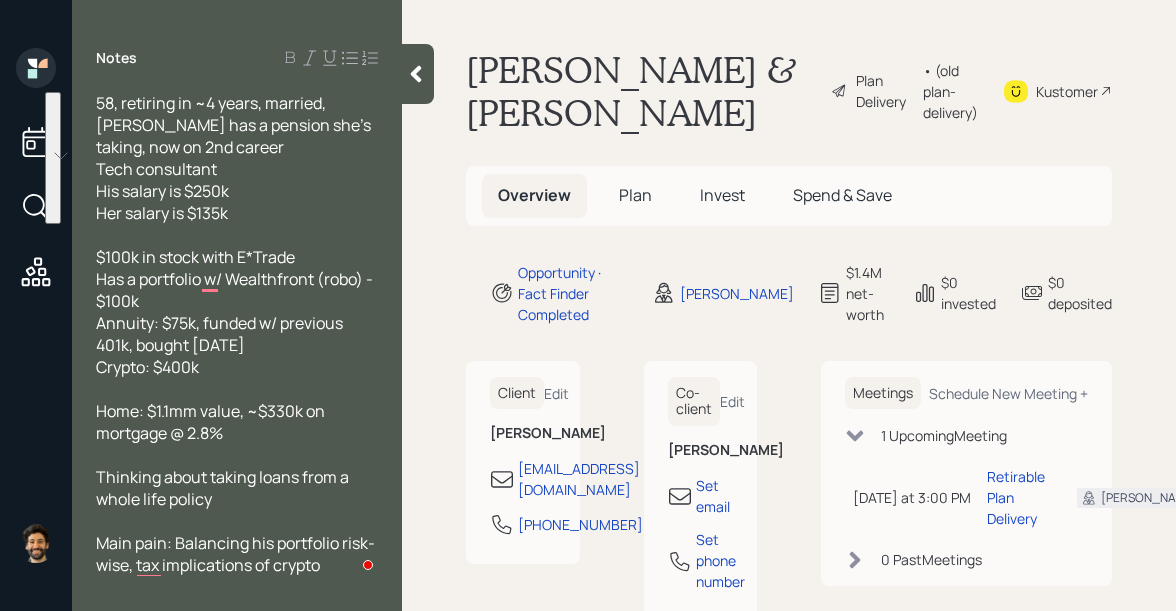 drag, startPoint x: 217, startPoint y: 368, endPoint x: 77, endPoint y: 247, distance: 185.04324 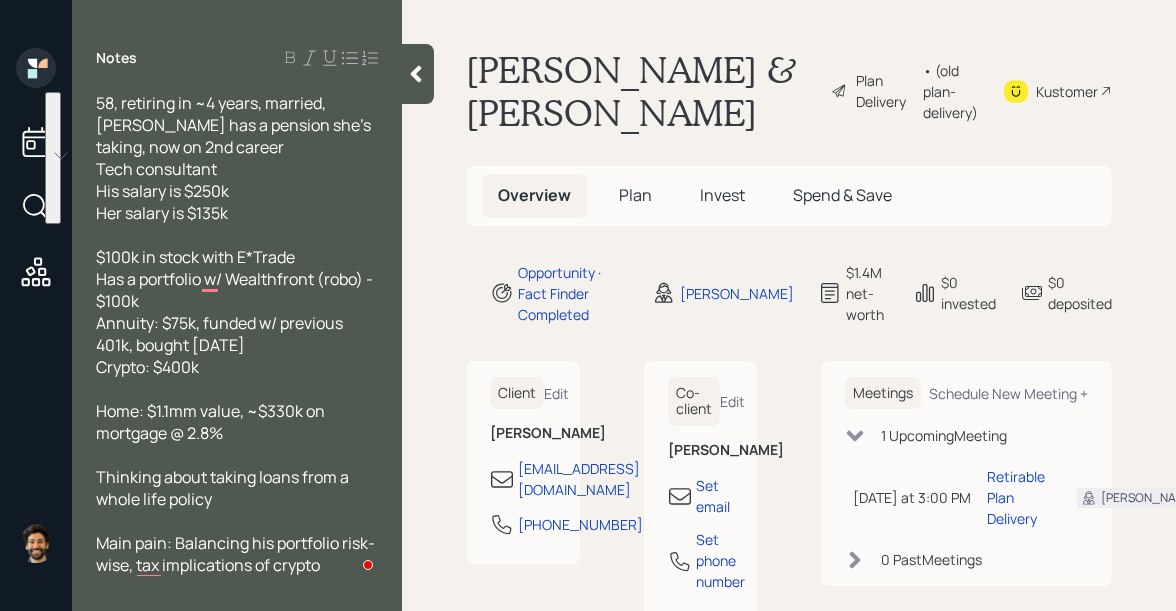 click on "$100k in stock with E*Trade
Has a portfolio w/ Wealthfront (robo) - $100k
Annuity: $75k, funded w/ previous 401k, bought [DATE]
Crypto: $400k" at bounding box center [236, 312] 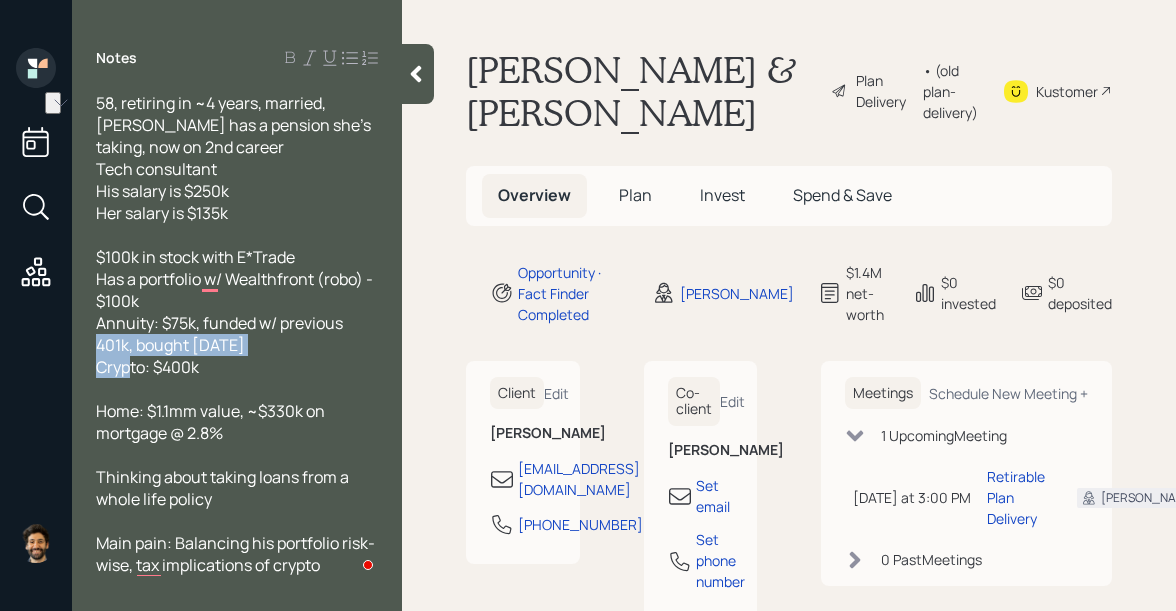drag, startPoint x: 289, startPoint y: 346, endPoint x: 98, endPoint y: 347, distance: 191.00262 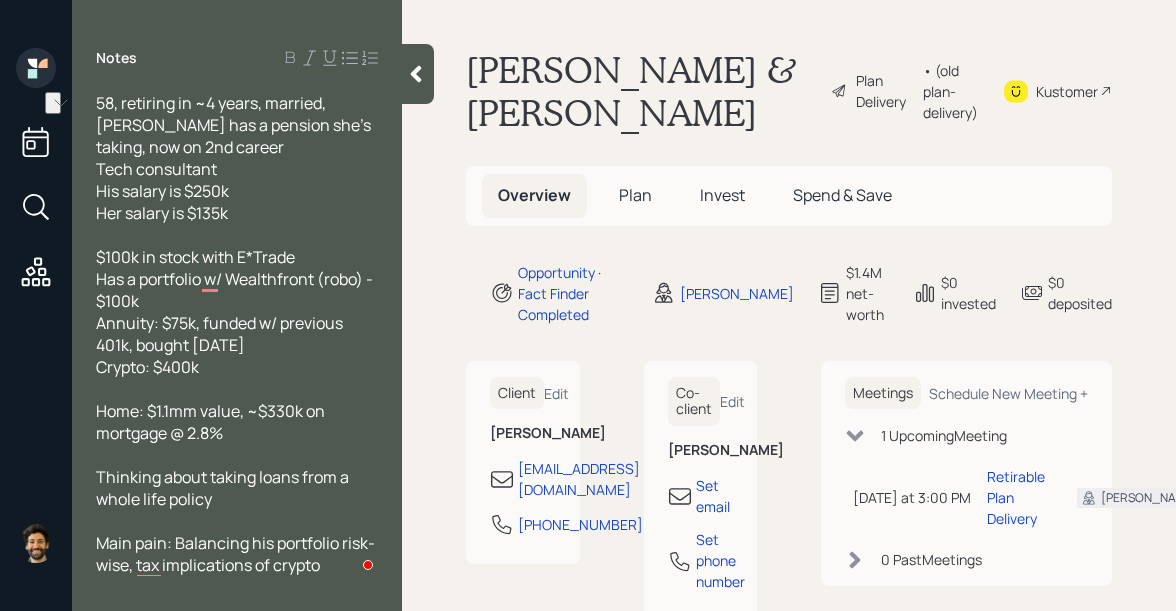 click on "$100k in stock with E*Trade
Has a portfolio w/ Wealthfront (robo) - $100k
Annuity: $75k, funded w/ previous 401k, bought [DATE]
Crypto: $400k" at bounding box center (237, 312) 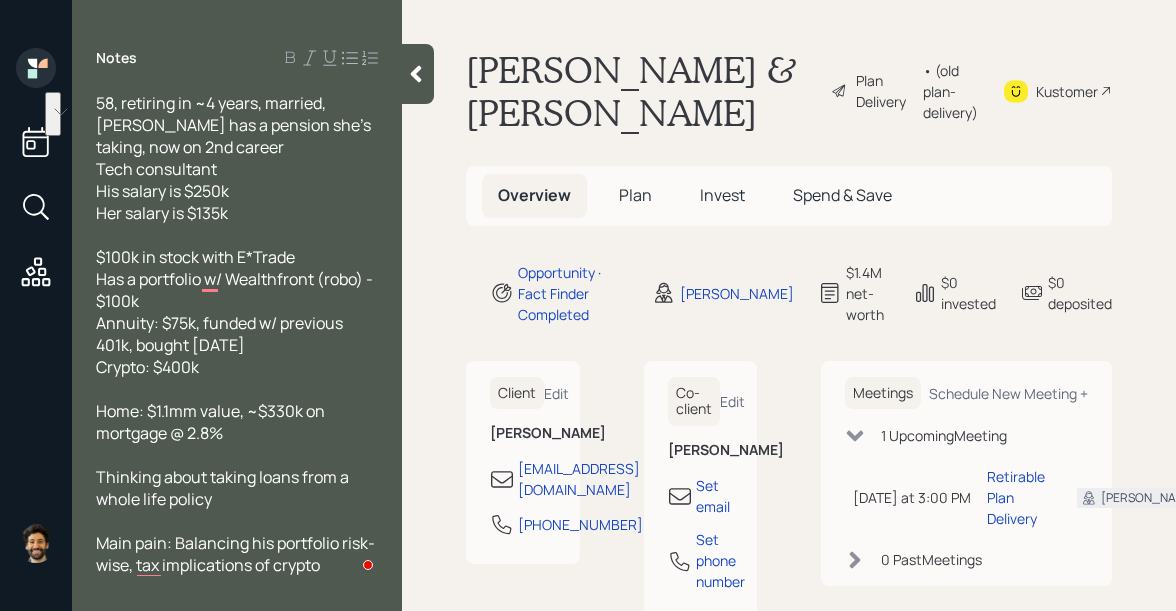 drag, startPoint x: 211, startPoint y: 361, endPoint x: 182, endPoint y: 340, distance: 35.805027 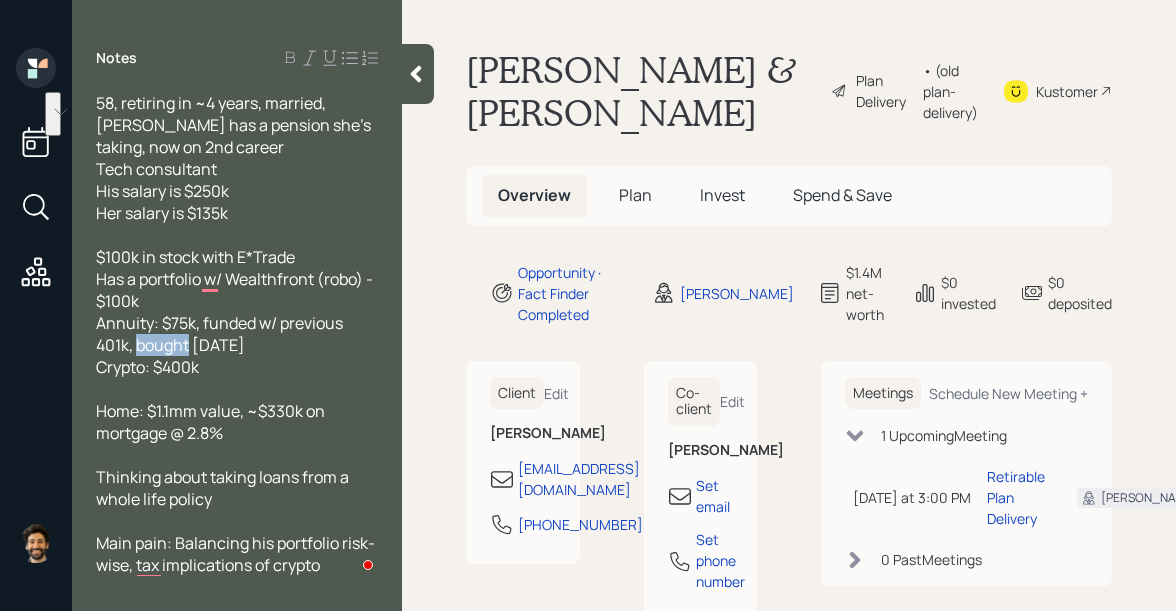 click on "$100k in stock with E*Trade
Has a portfolio w/ Wealthfront (robo) - $100k
Annuity: $75k, funded w/ previous 401k, bought [DATE]
Crypto: $400k" at bounding box center (236, 312) 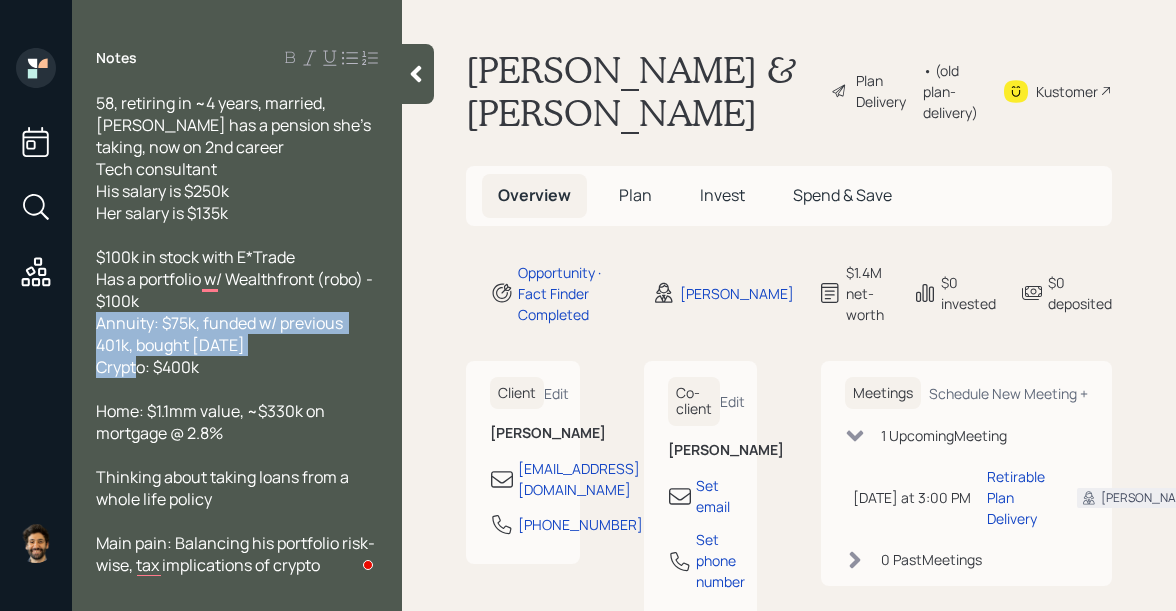 click on "$100k in stock with E*Trade
Has a portfolio w/ Wealthfront (robo) - $100k
Annuity: $75k, funded w/ previous 401k, bought [DATE]
Crypto: $400k" at bounding box center [236, 312] 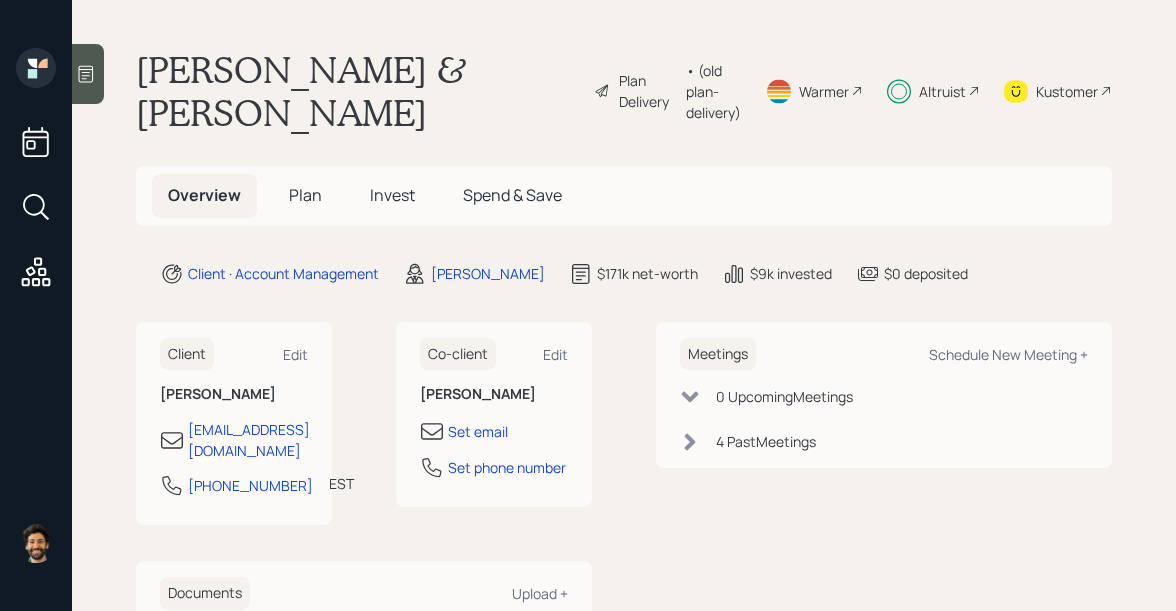 scroll, scrollTop: 0, scrollLeft: 0, axis: both 